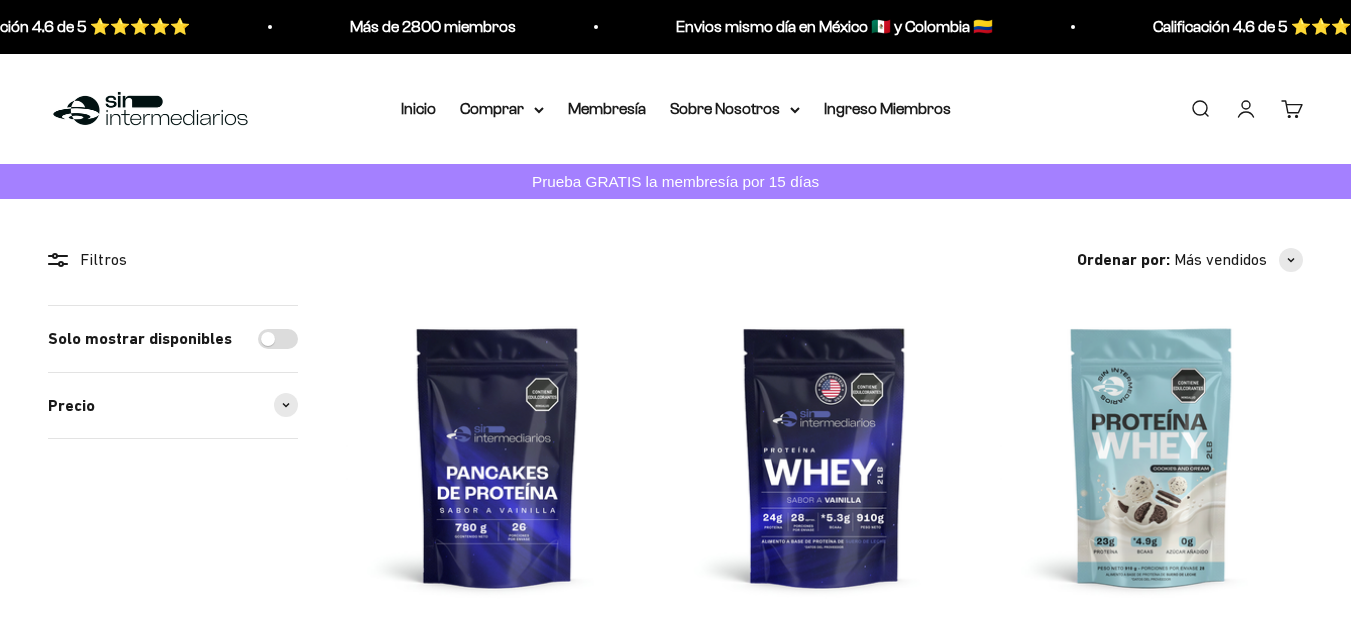 scroll, scrollTop: 0, scrollLeft: 0, axis: both 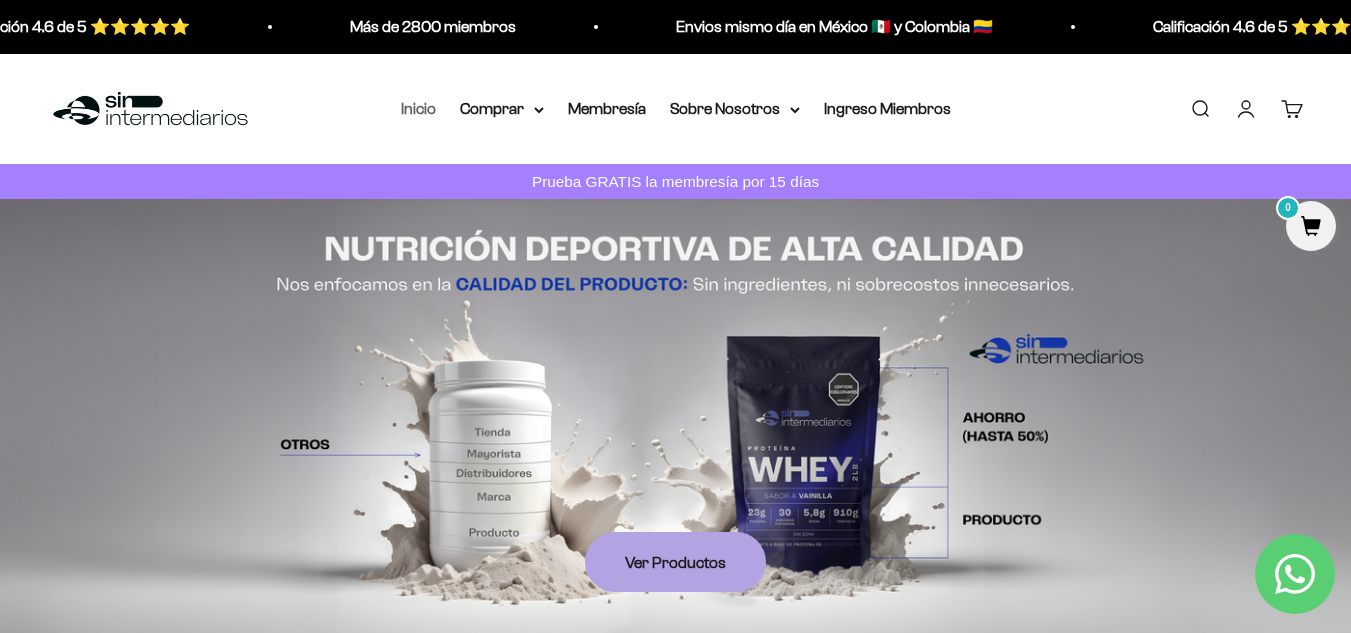 click on "Inicio" at bounding box center (418, 108) 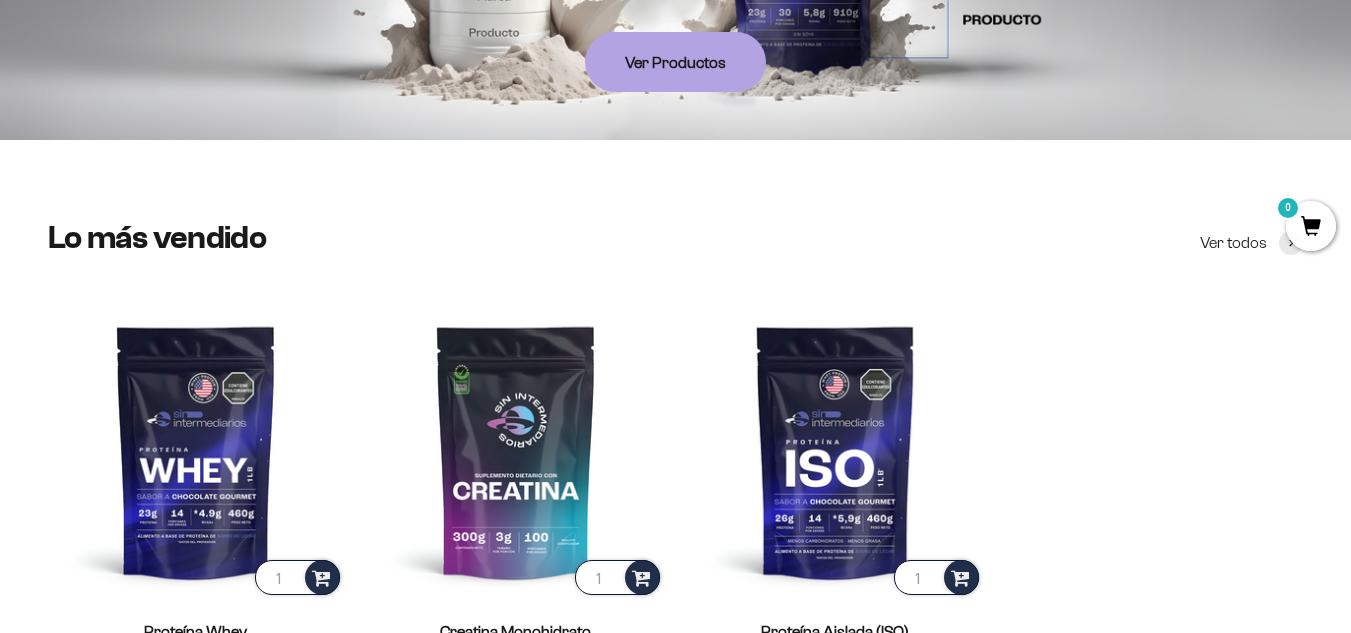 scroll, scrollTop: 0, scrollLeft: 0, axis: both 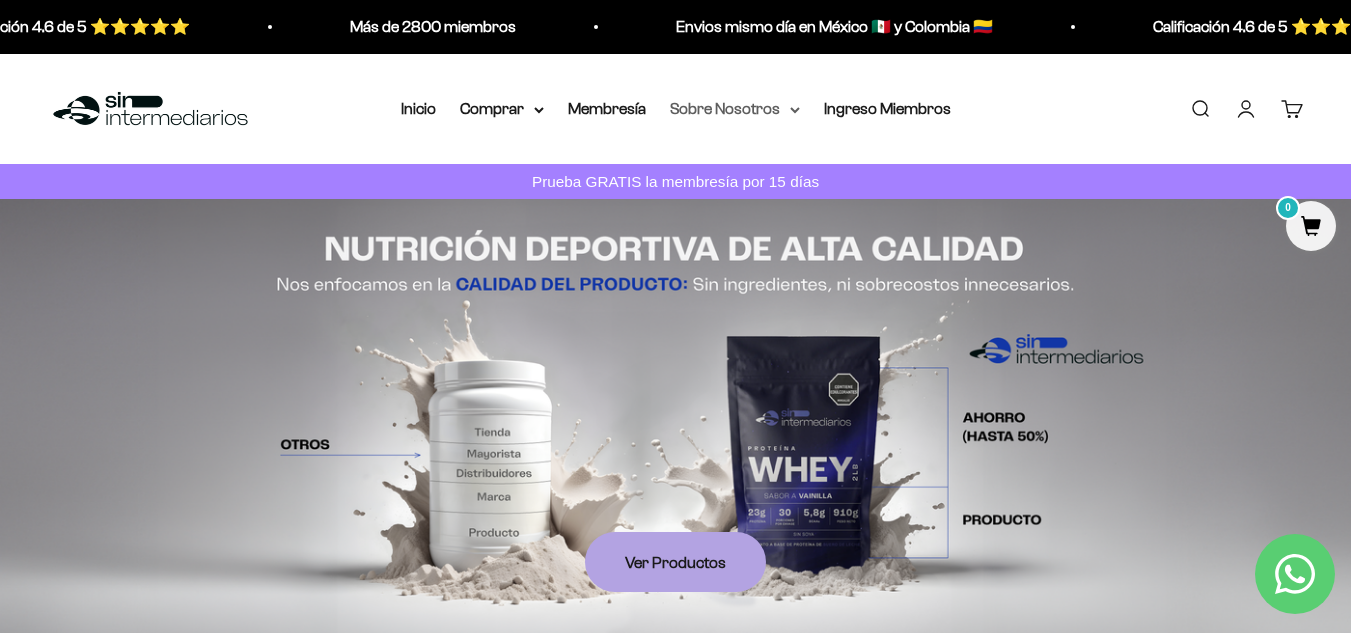 click on "Sobre Nosotros" at bounding box center [735, 109] 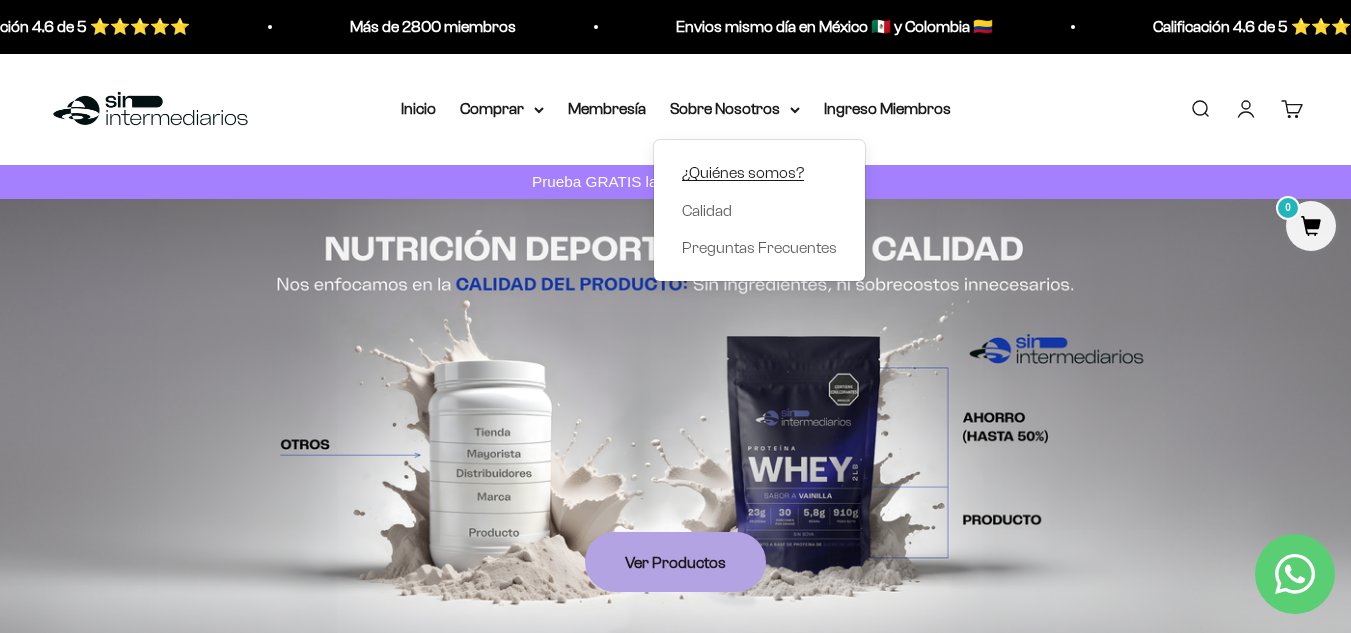 click on "¿Quiénes somos?" at bounding box center (743, 172) 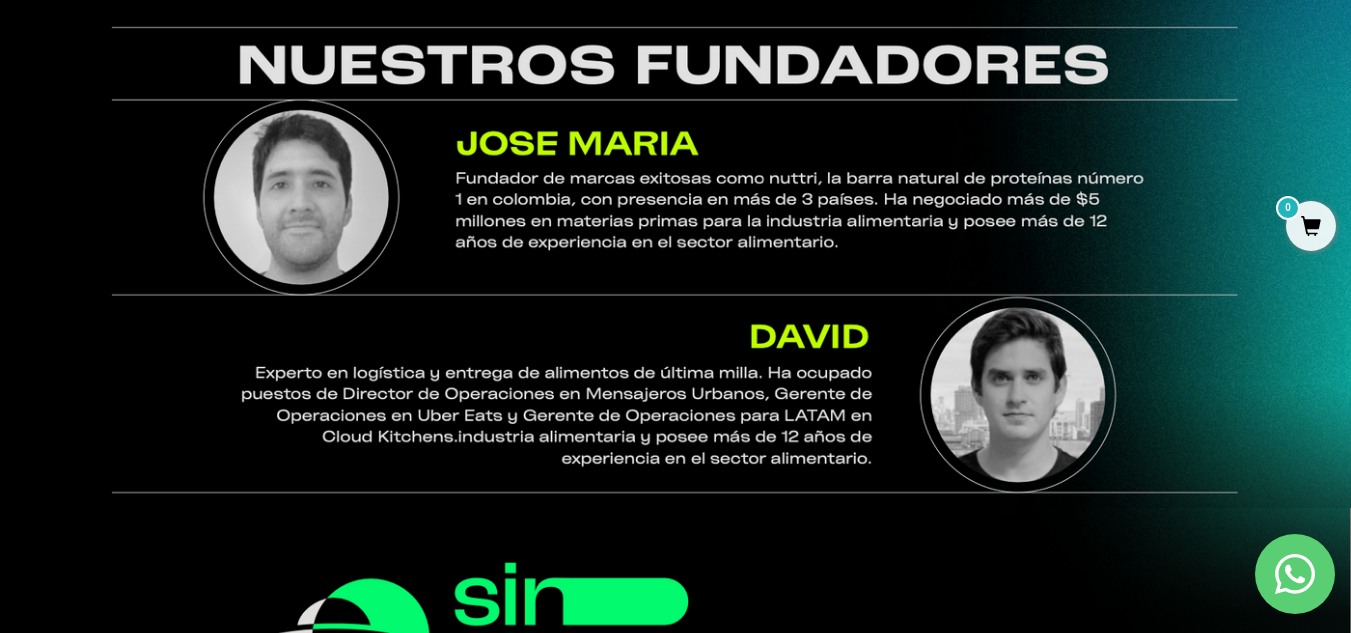 scroll, scrollTop: 2300, scrollLeft: 0, axis: vertical 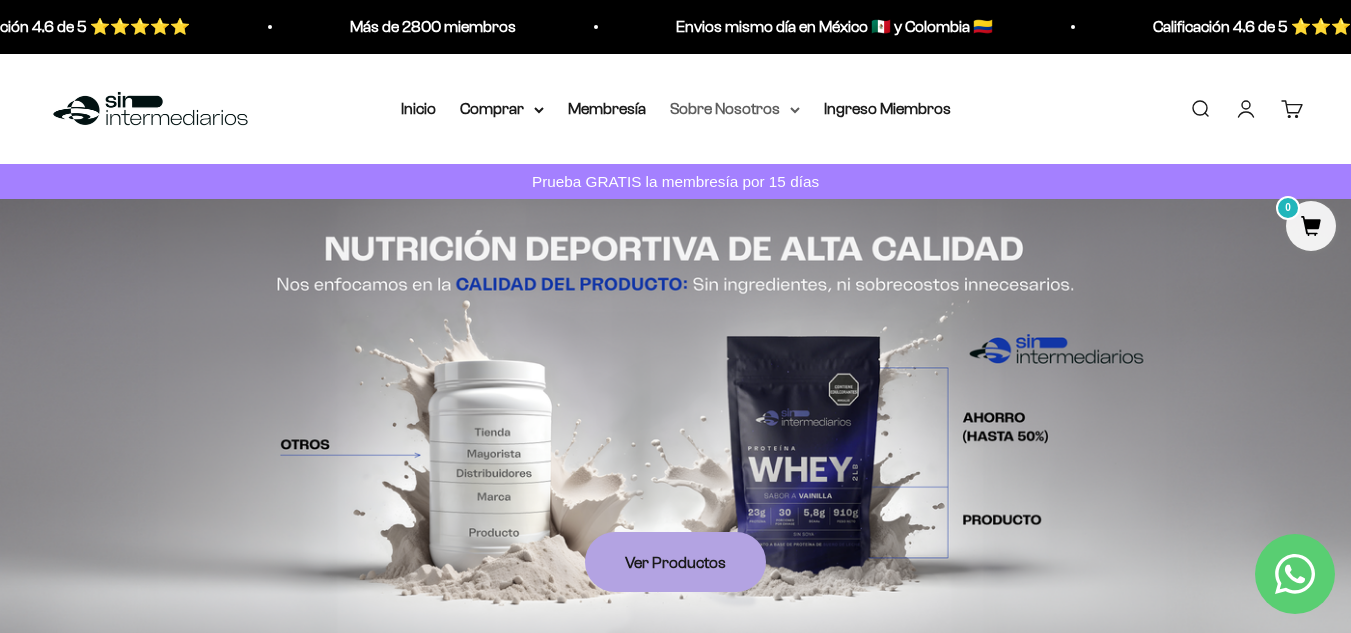 click on "Sobre Nosotros" at bounding box center (735, 109) 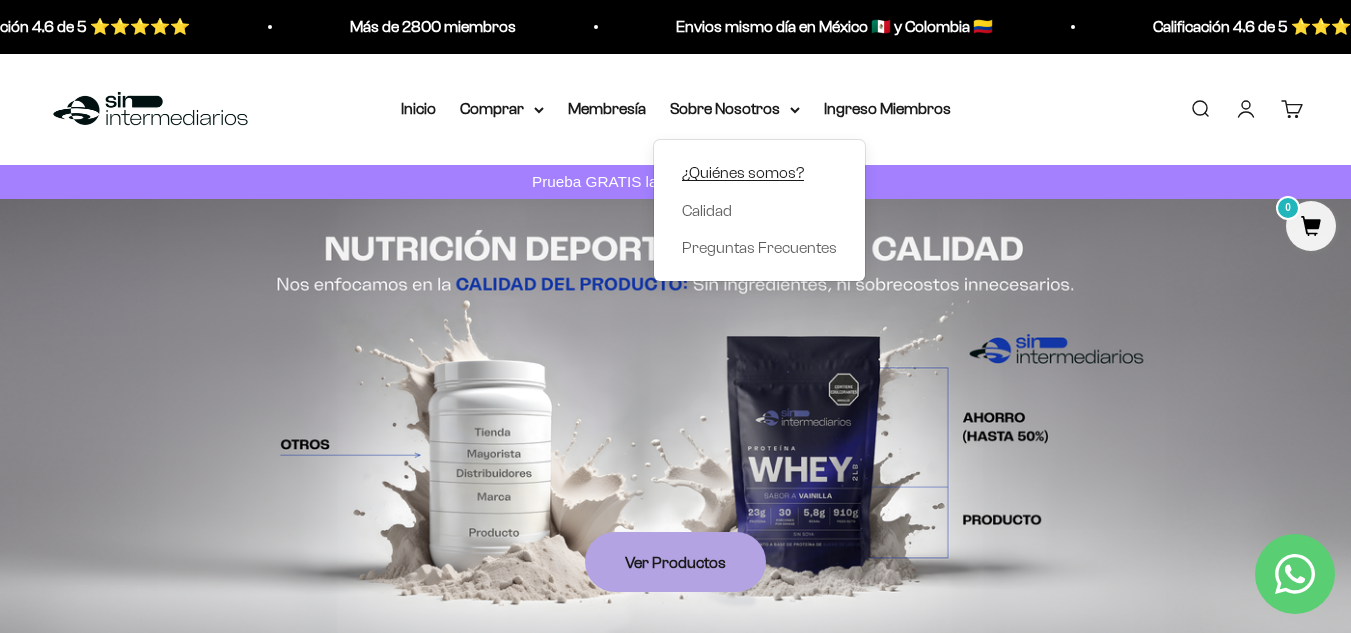 click on "¿Quiénes somos?" at bounding box center [743, 172] 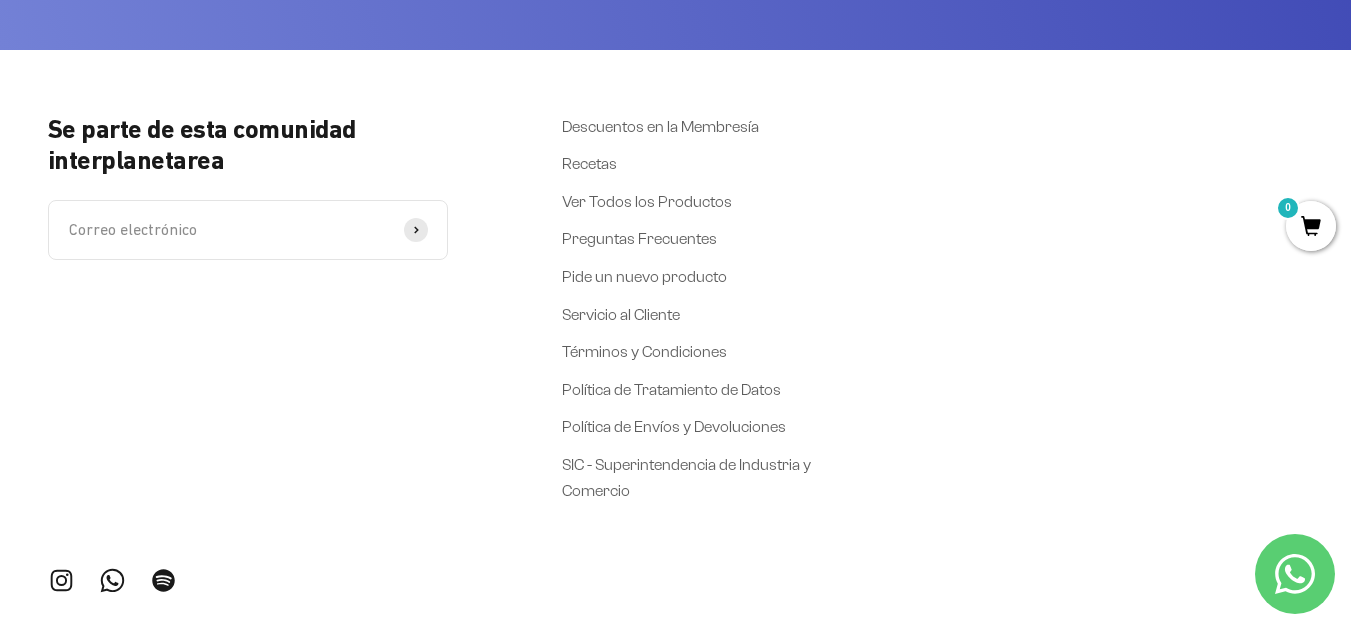scroll, scrollTop: 4216, scrollLeft: 0, axis: vertical 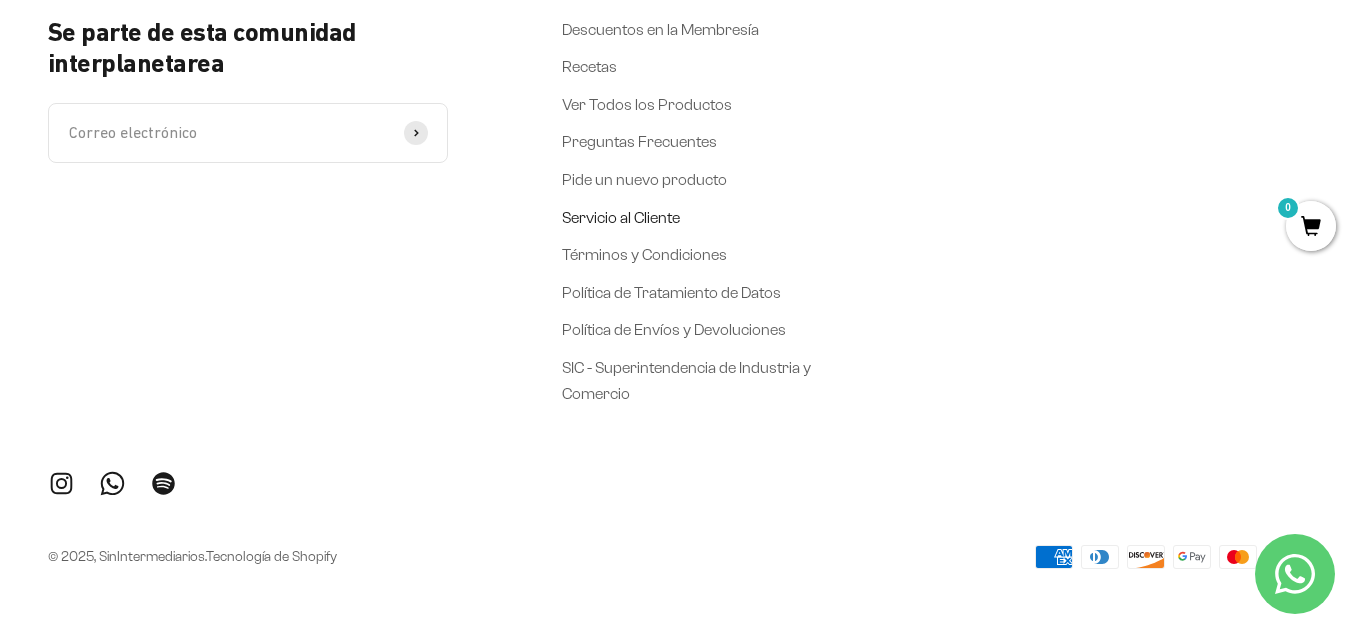 click on "Servicio al Cliente" at bounding box center (621, 218) 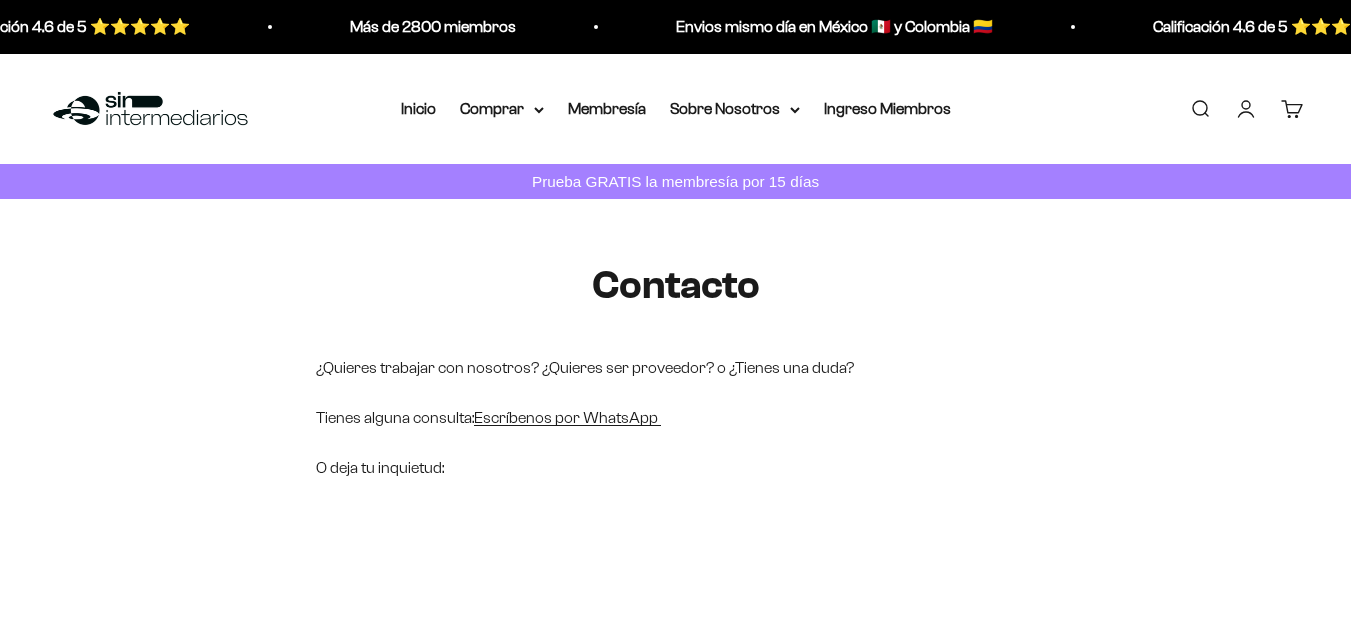 scroll, scrollTop: 0, scrollLeft: 0, axis: both 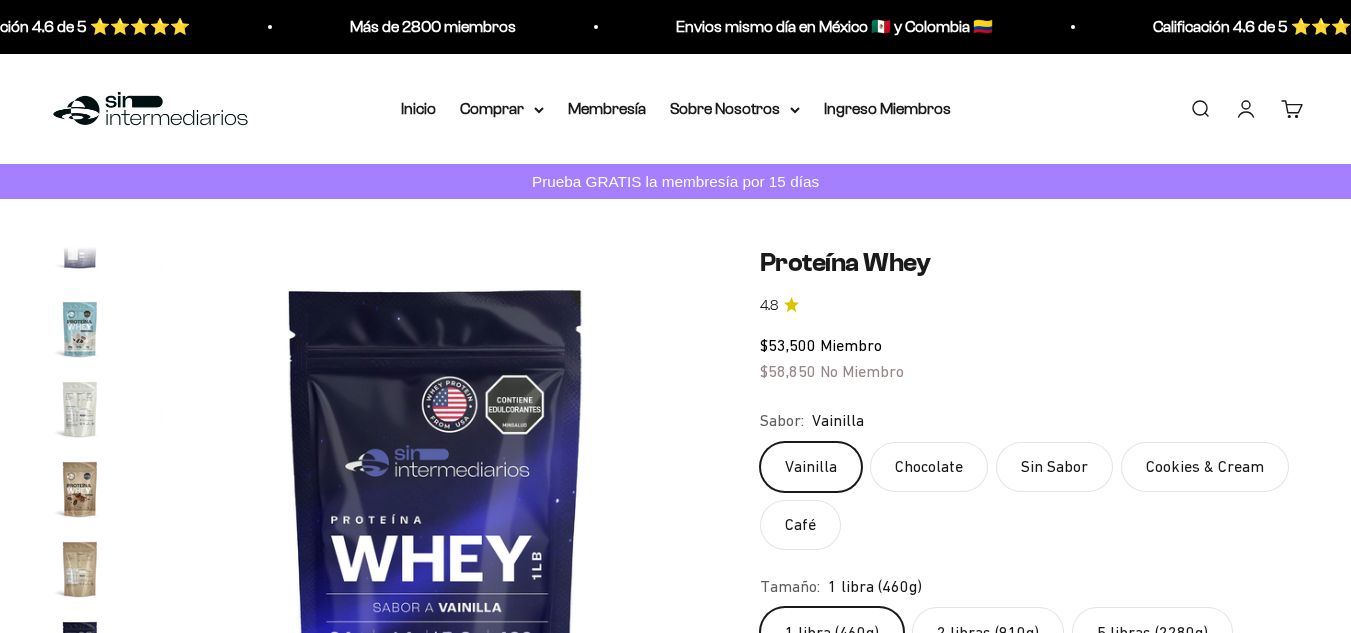 click at bounding box center [150, 109] 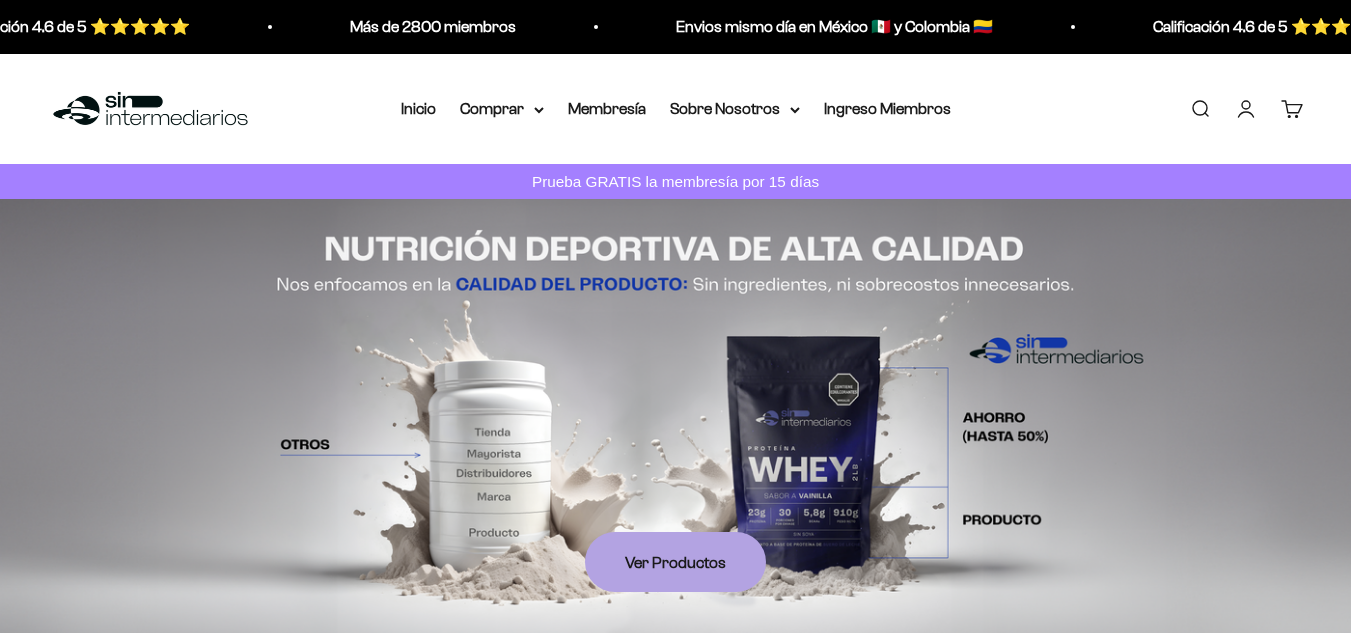 scroll, scrollTop: 0, scrollLeft: 0, axis: both 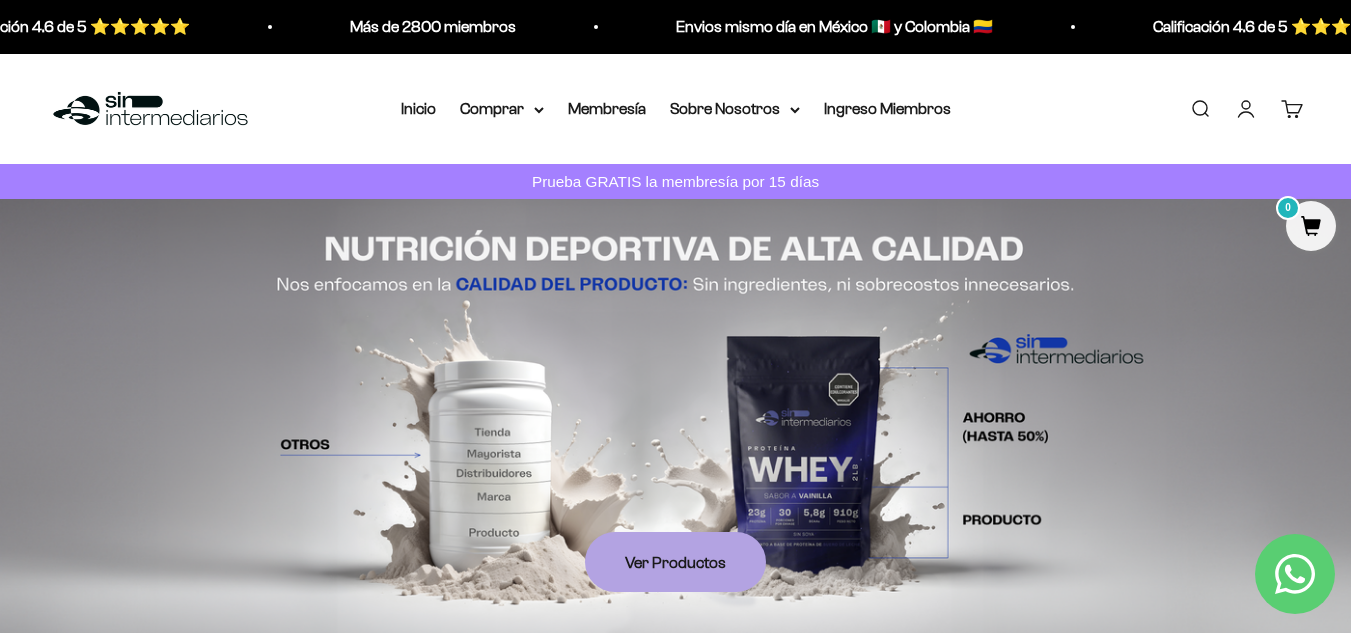 click on "Iniciar sesión" at bounding box center (1246, 109) 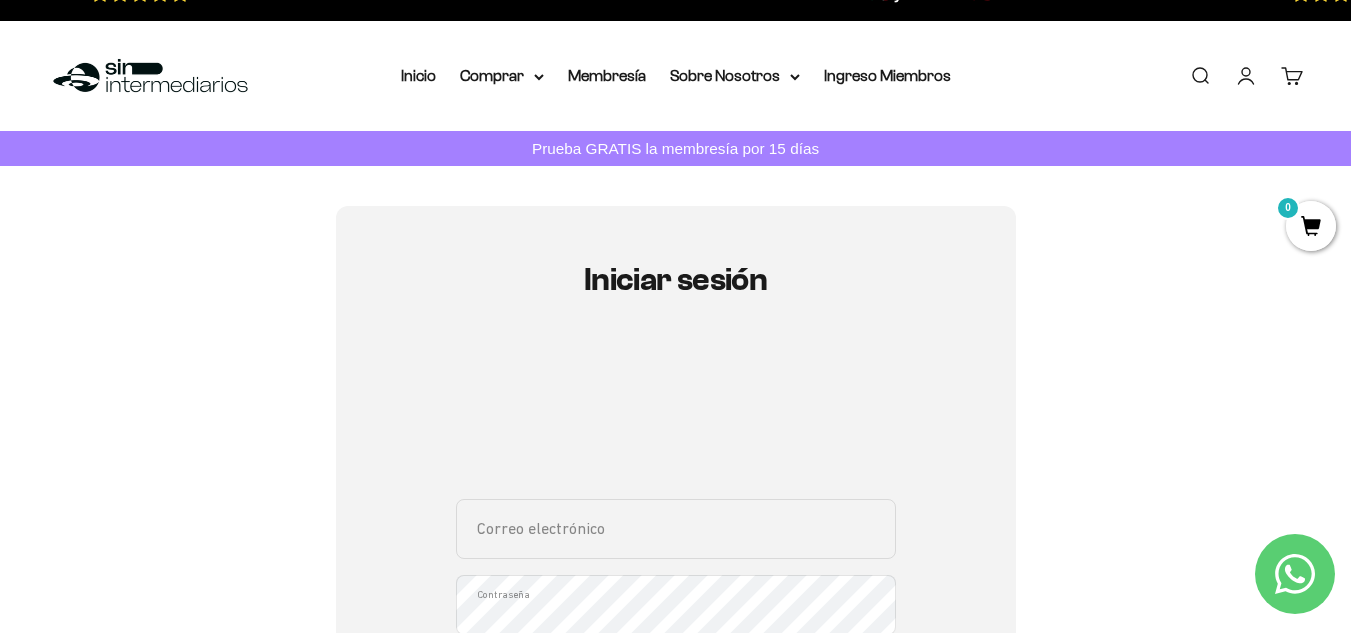 scroll, scrollTop: 0, scrollLeft: 0, axis: both 